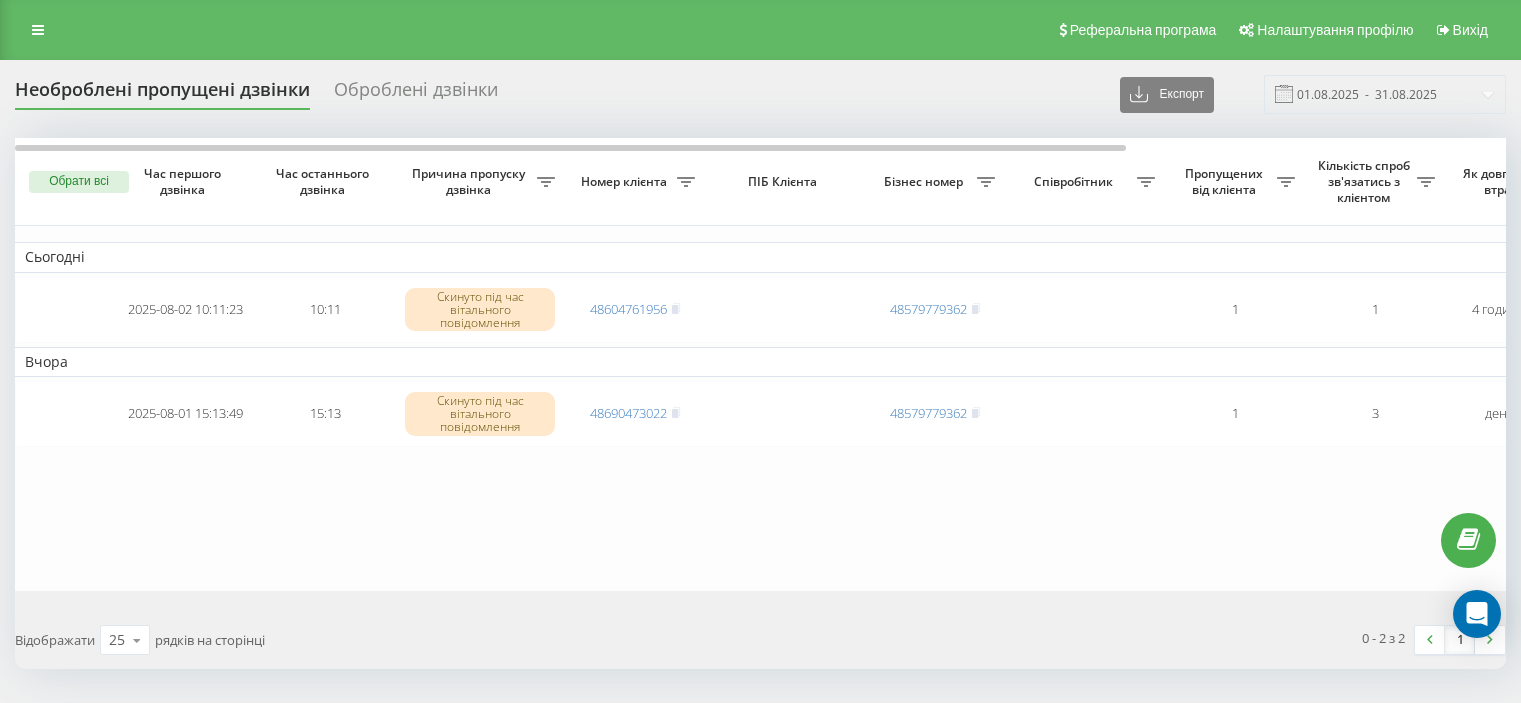 scroll, scrollTop: 0, scrollLeft: 0, axis: both 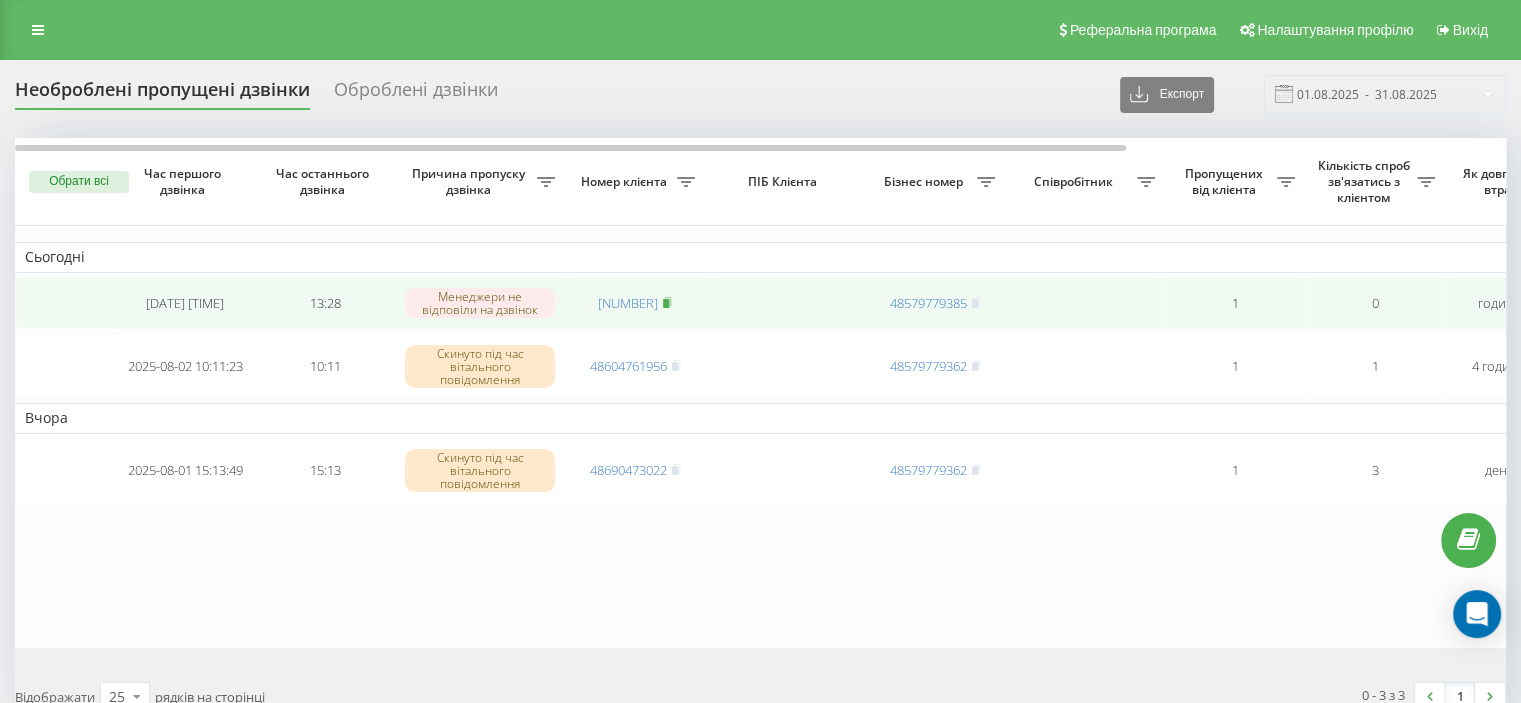 click 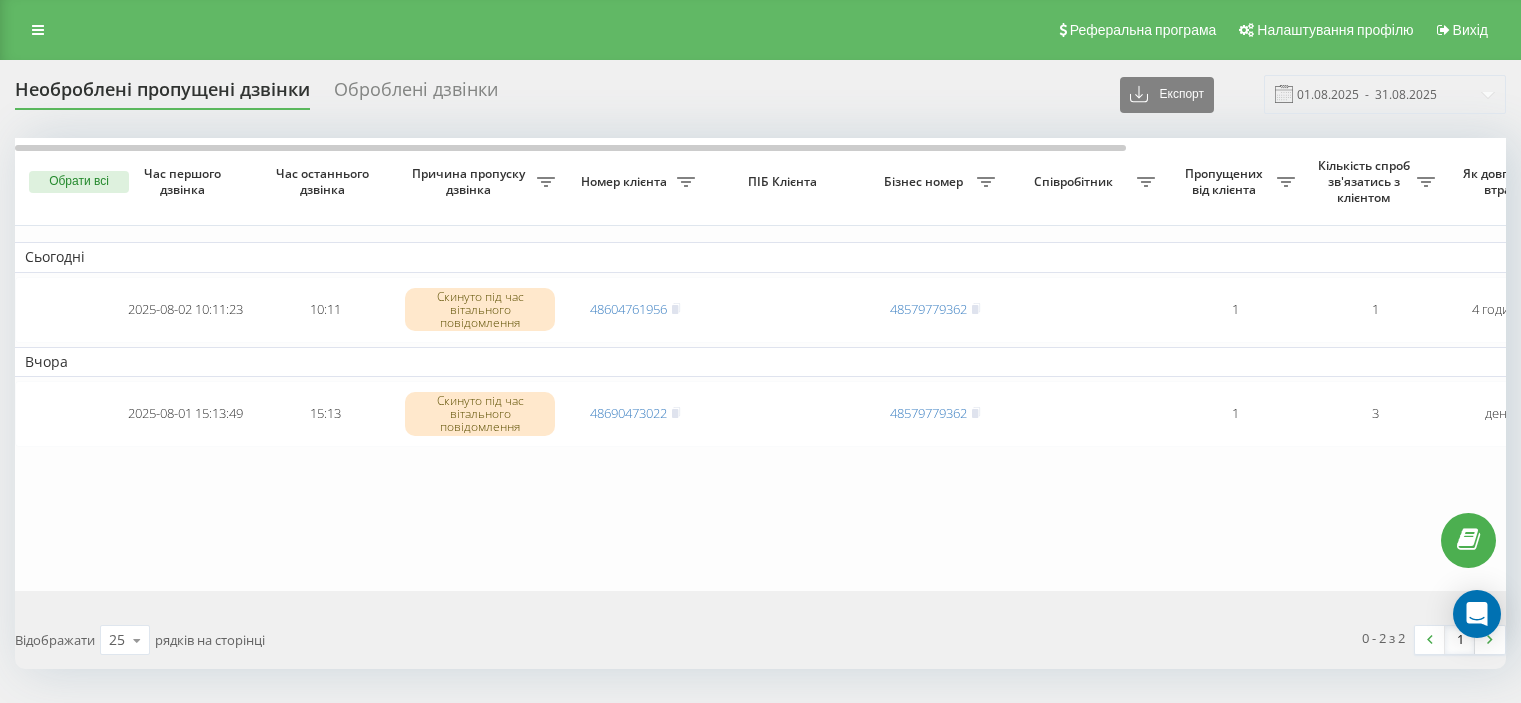 scroll, scrollTop: 0, scrollLeft: 0, axis: both 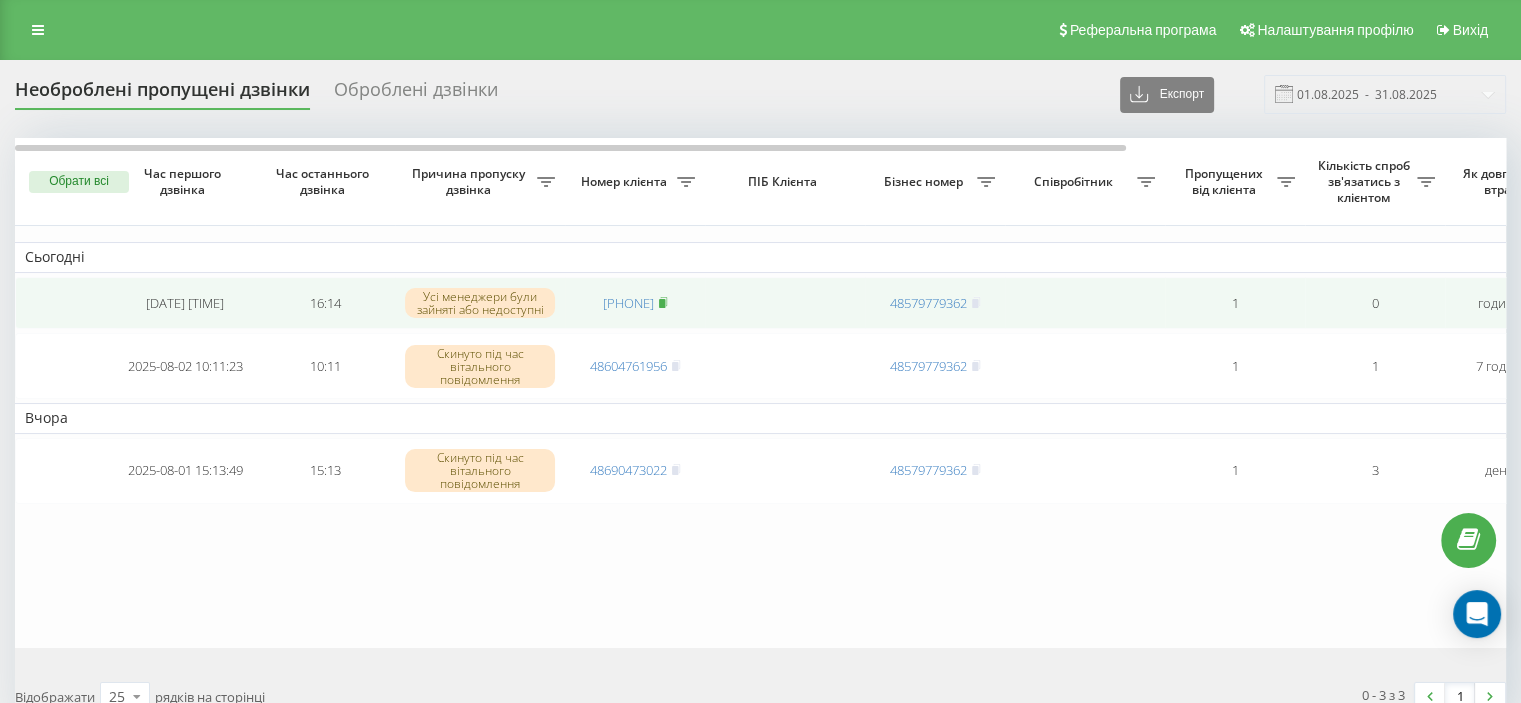 click 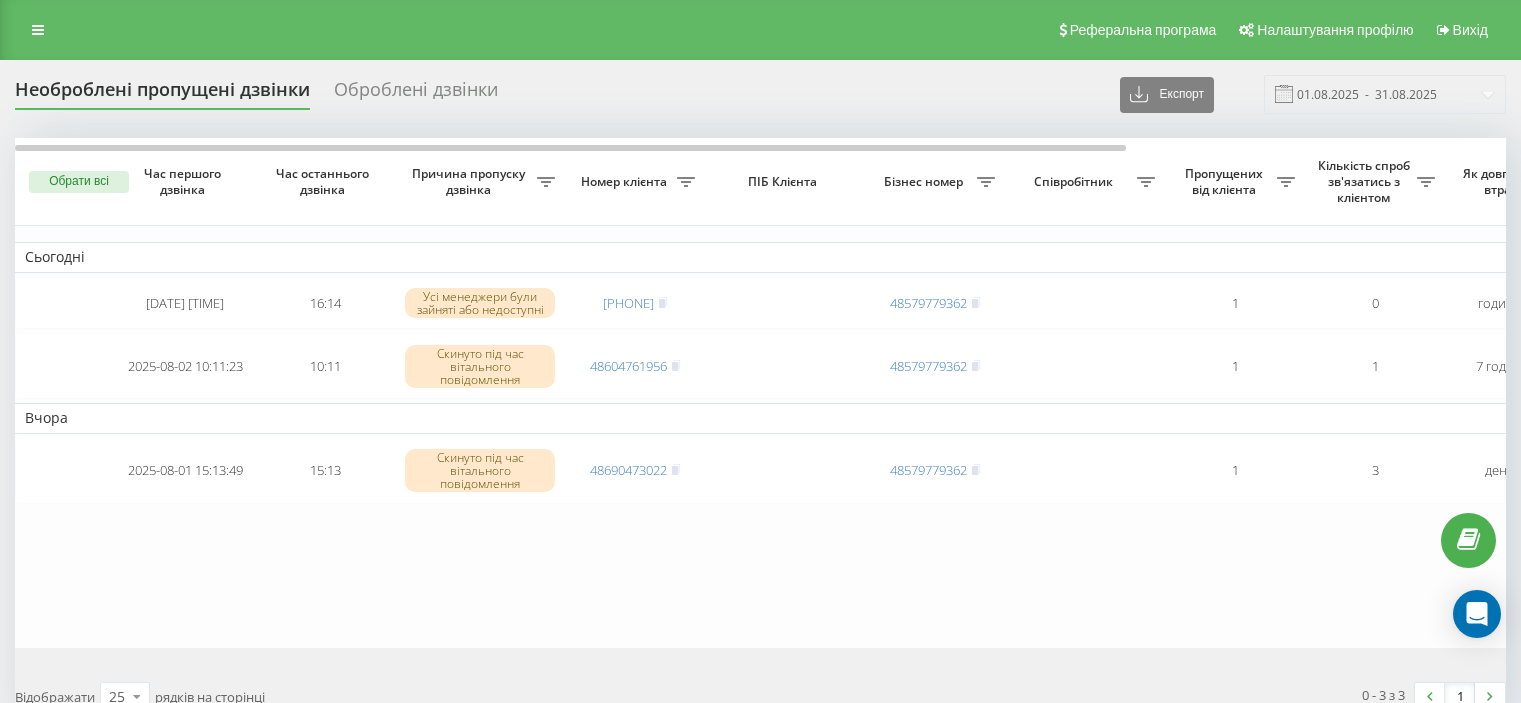scroll, scrollTop: 0, scrollLeft: 0, axis: both 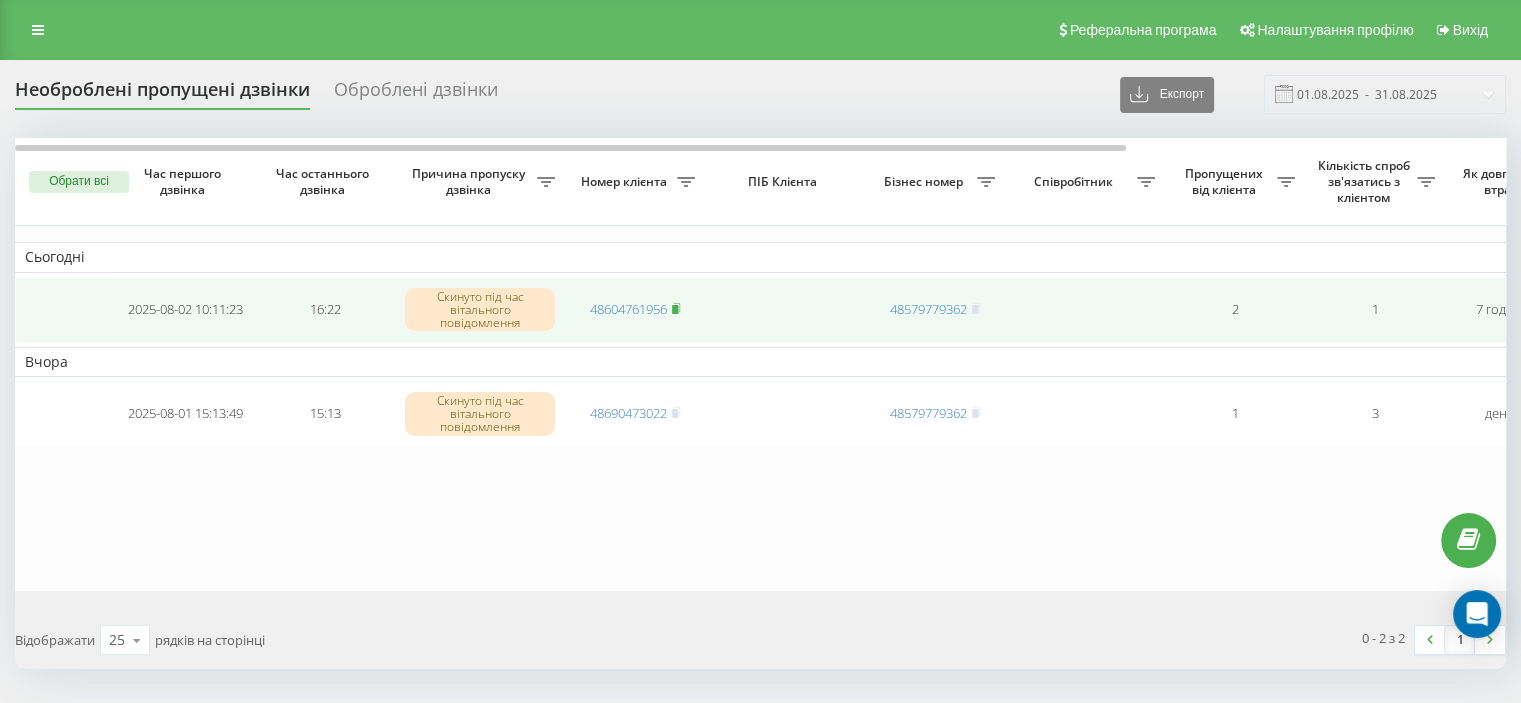 click 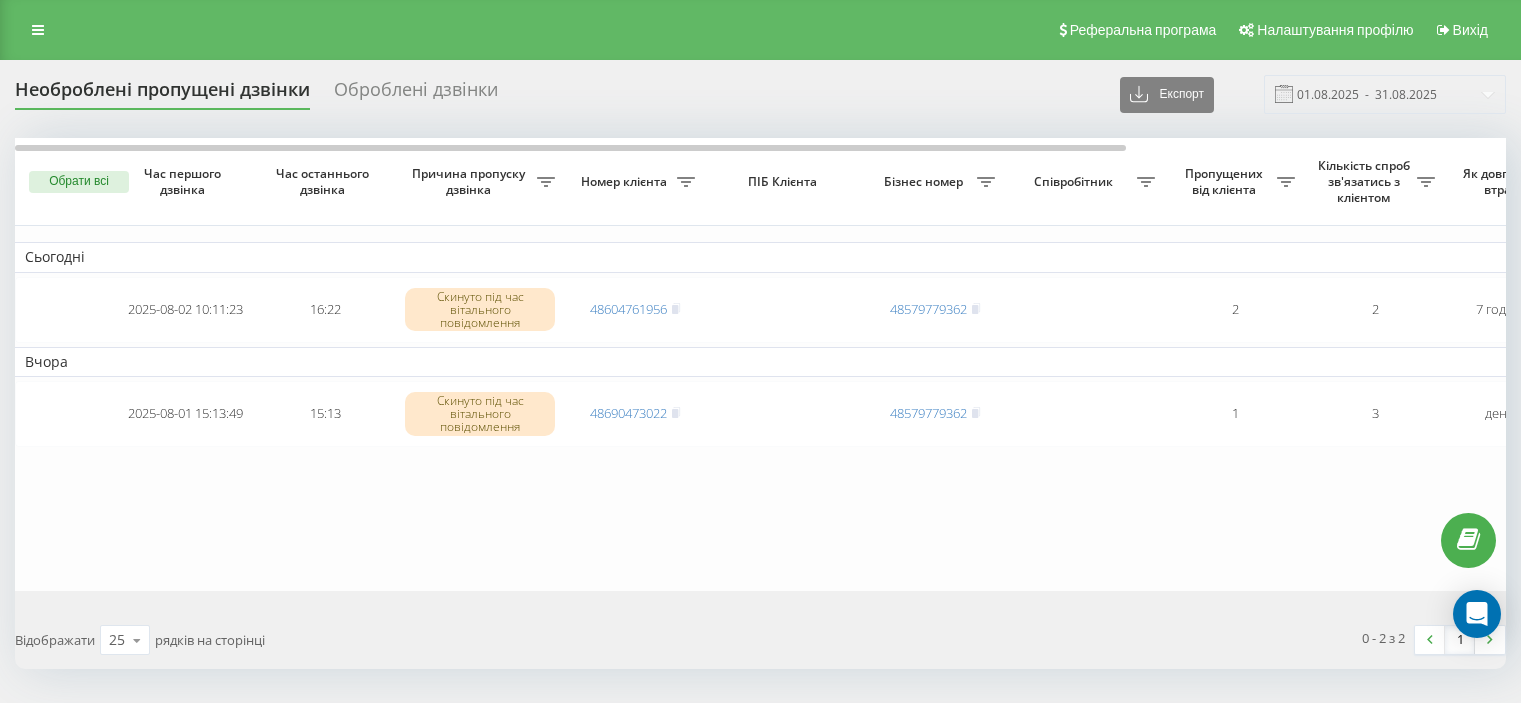 scroll, scrollTop: 0, scrollLeft: 0, axis: both 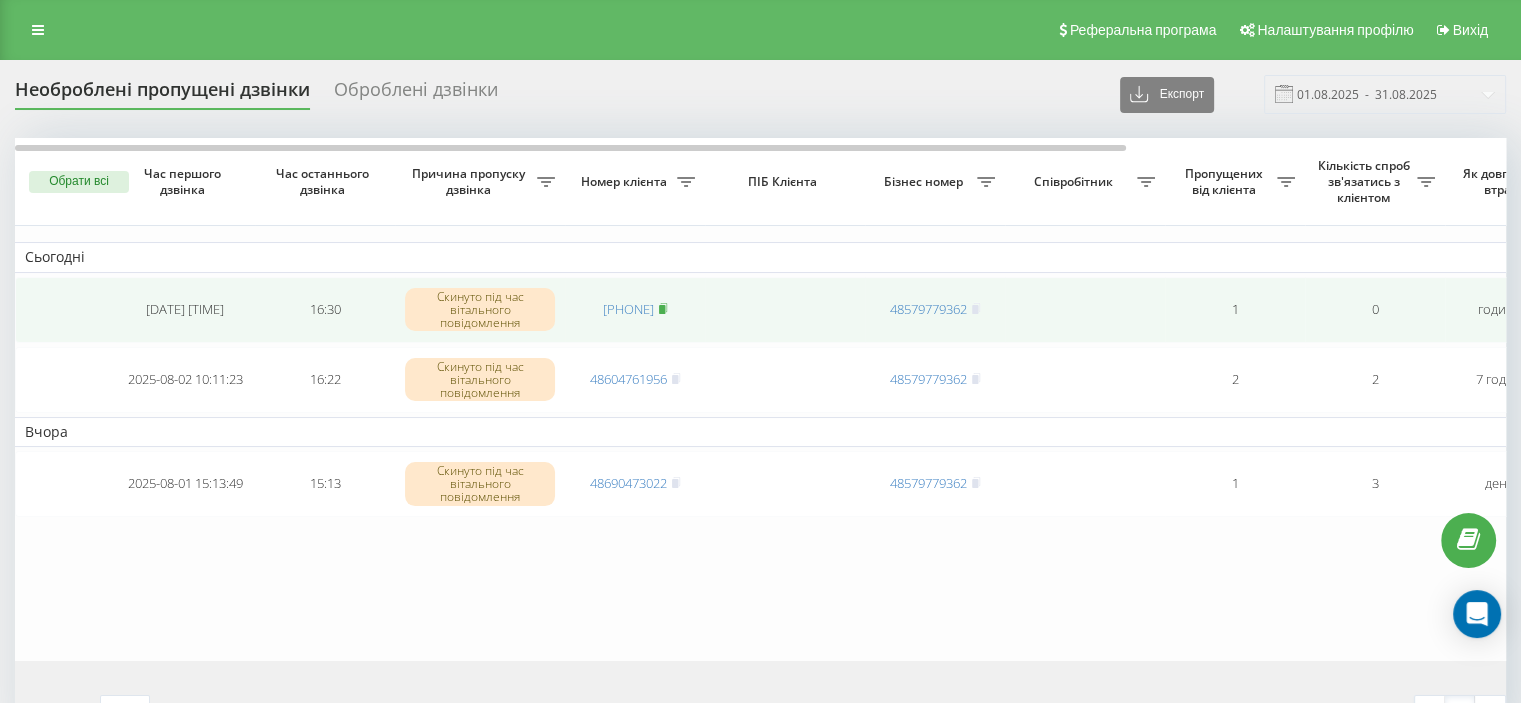 click 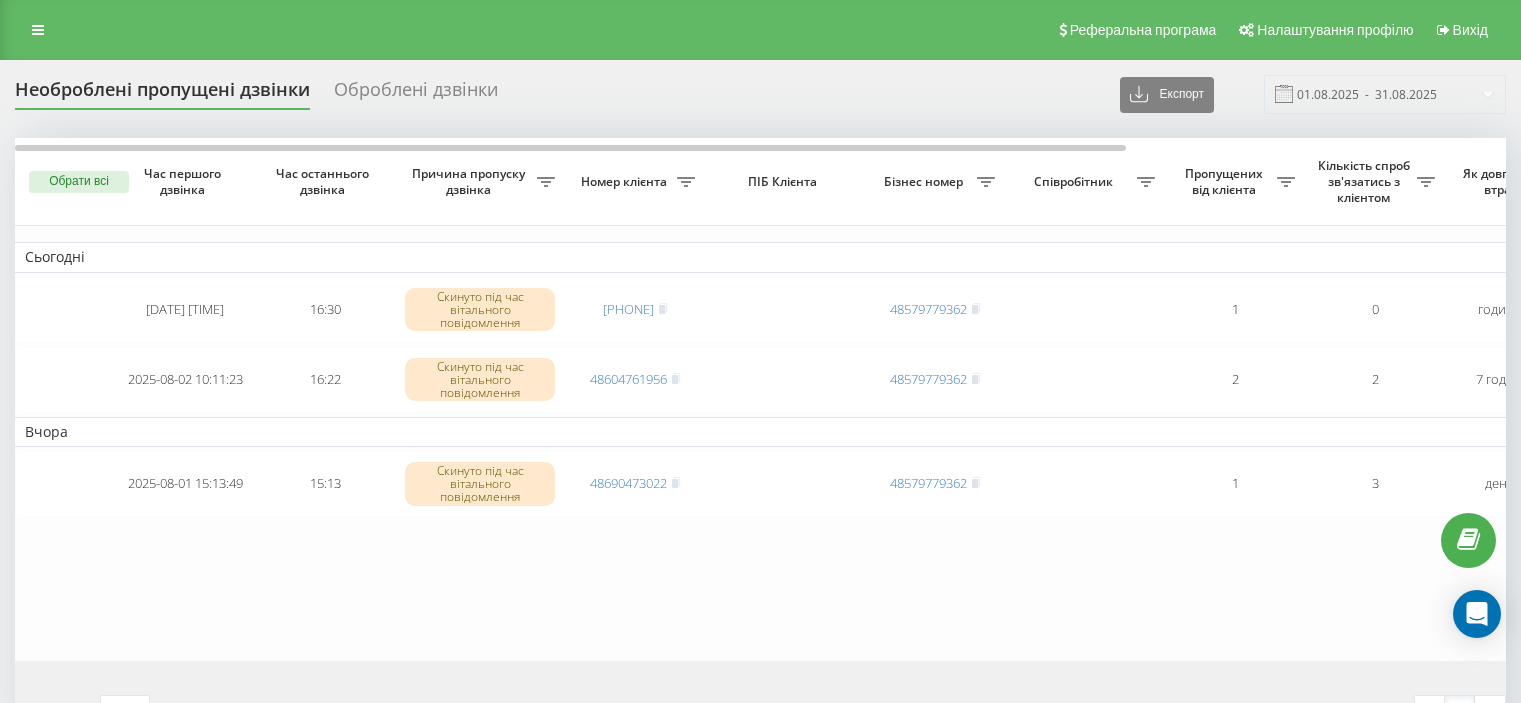 scroll, scrollTop: 0, scrollLeft: 0, axis: both 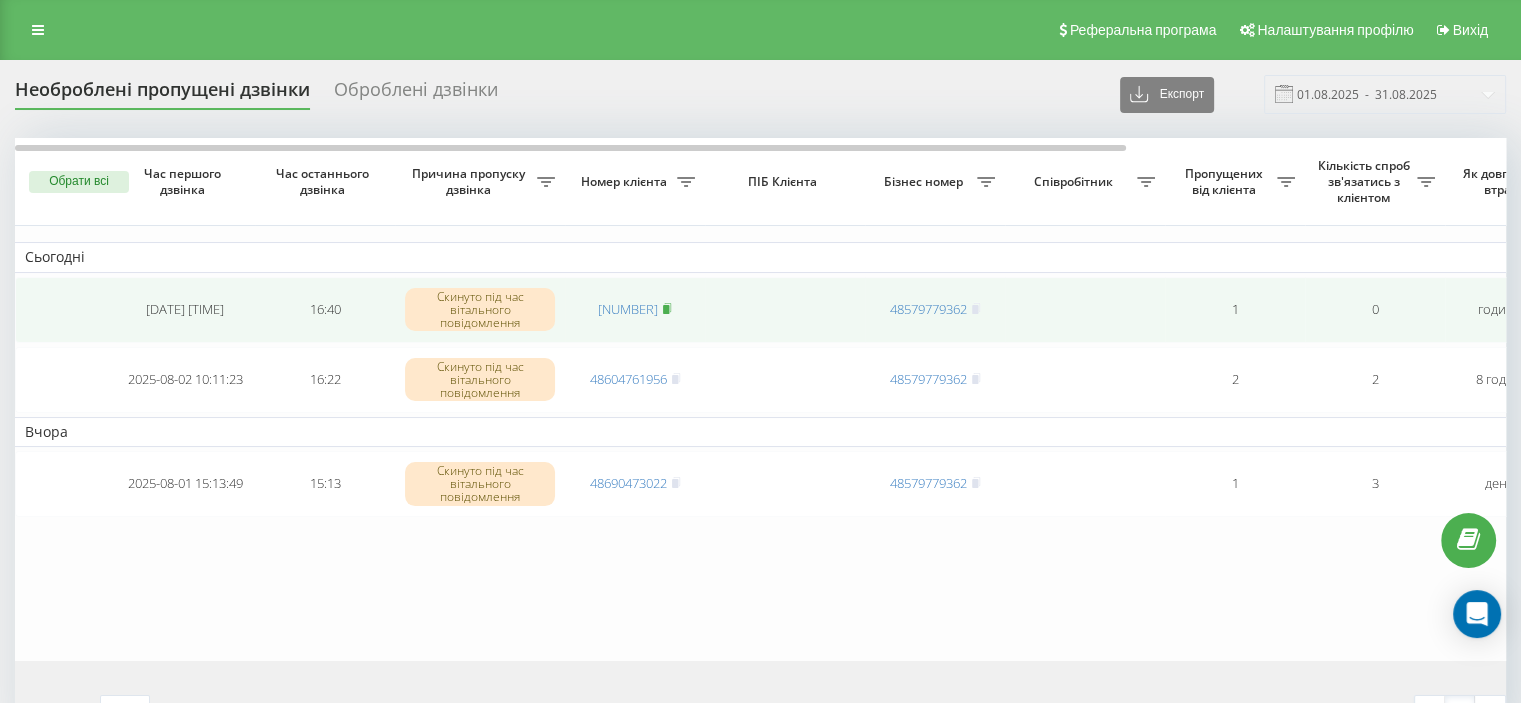 click 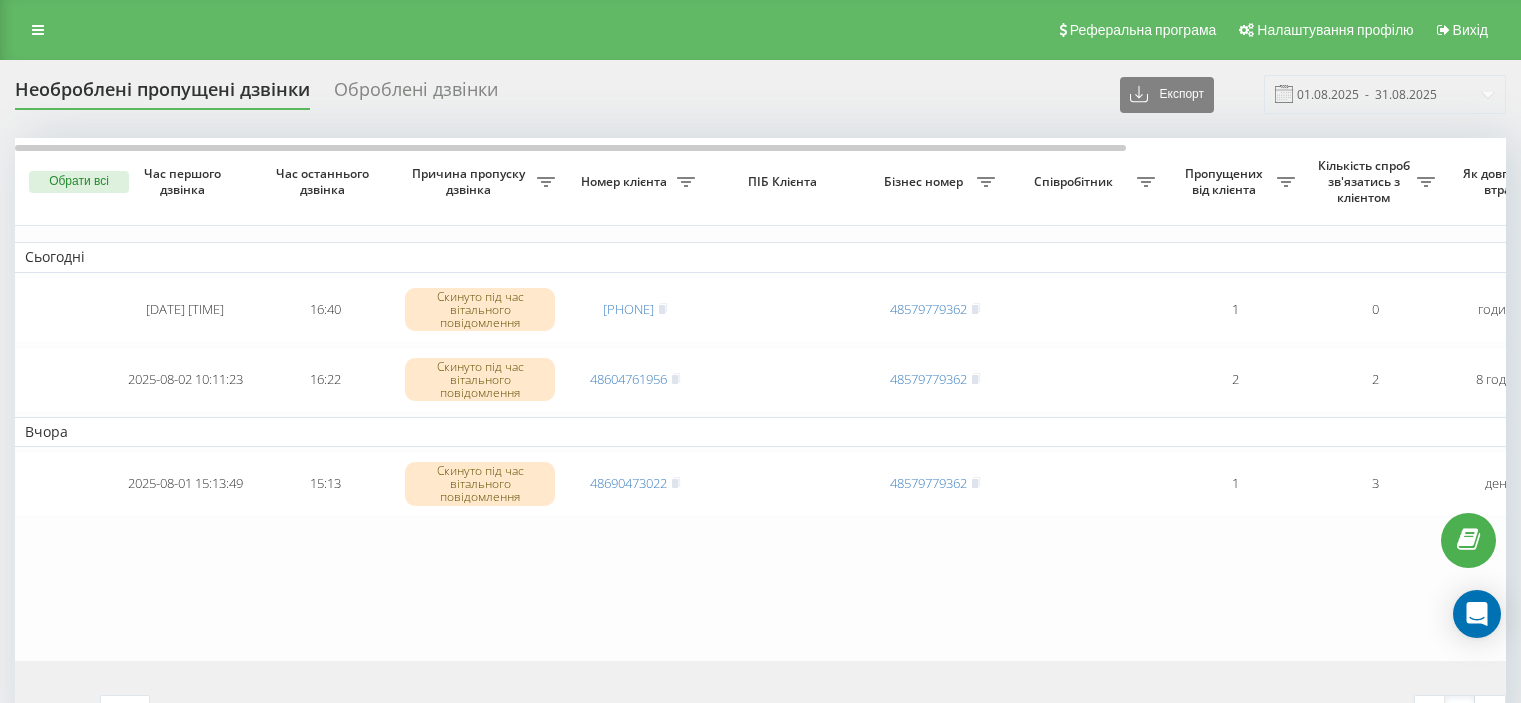 scroll, scrollTop: 0, scrollLeft: 0, axis: both 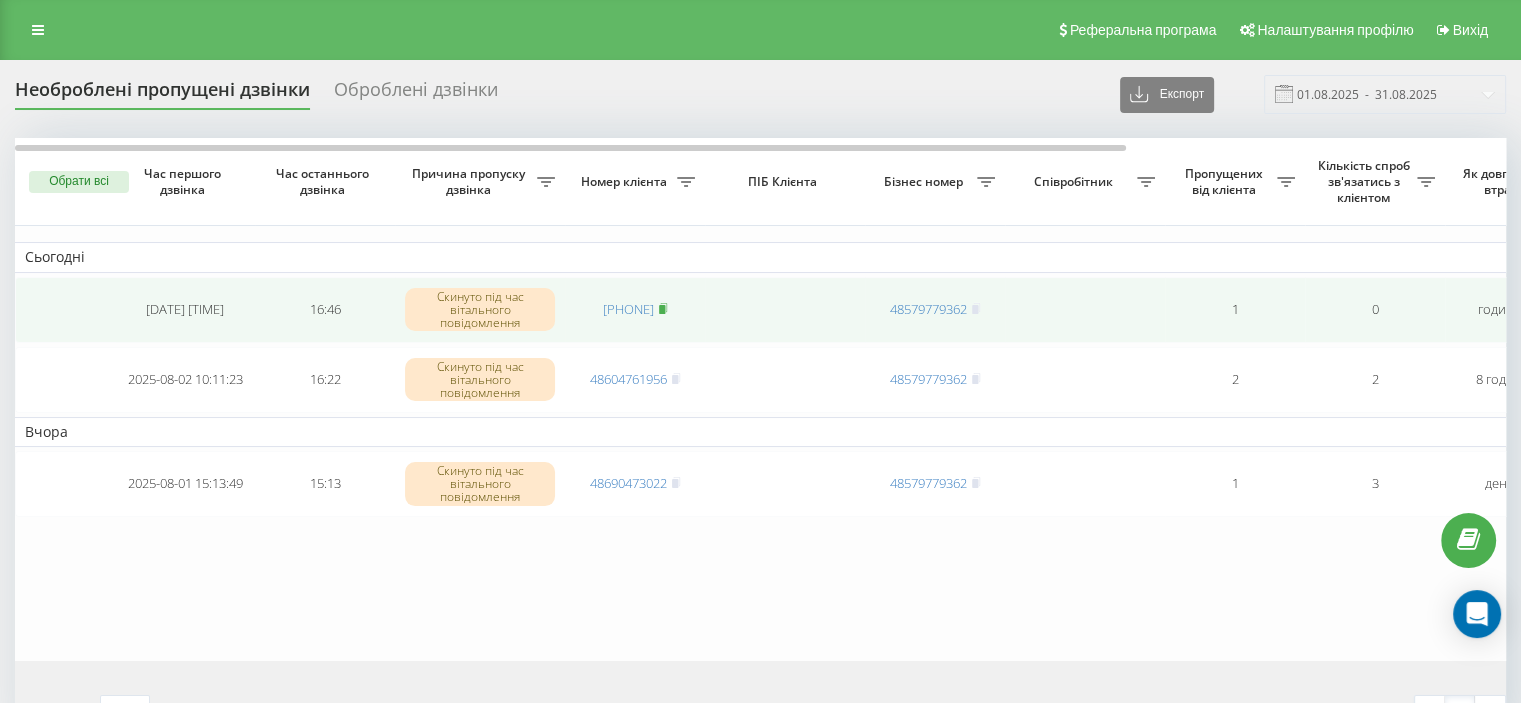 click 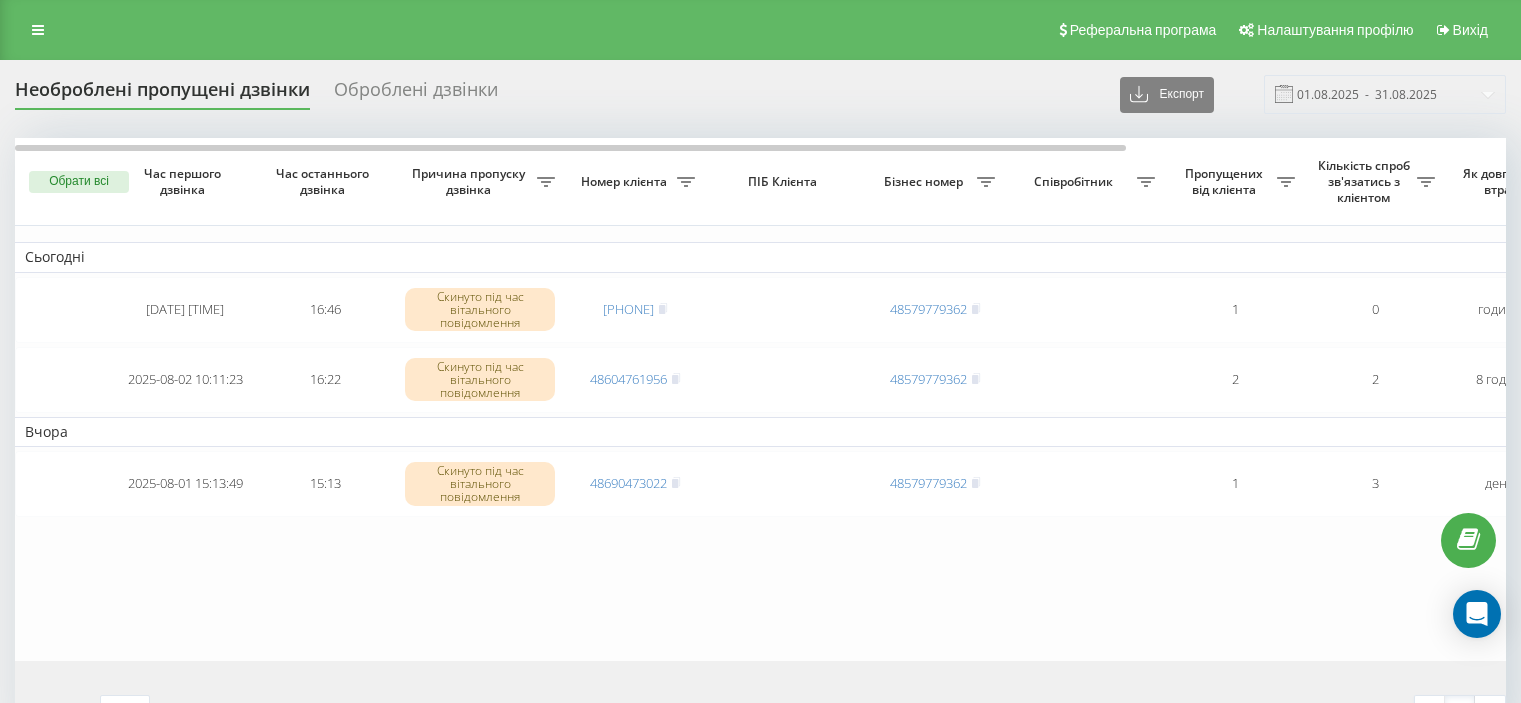 scroll, scrollTop: 0, scrollLeft: 0, axis: both 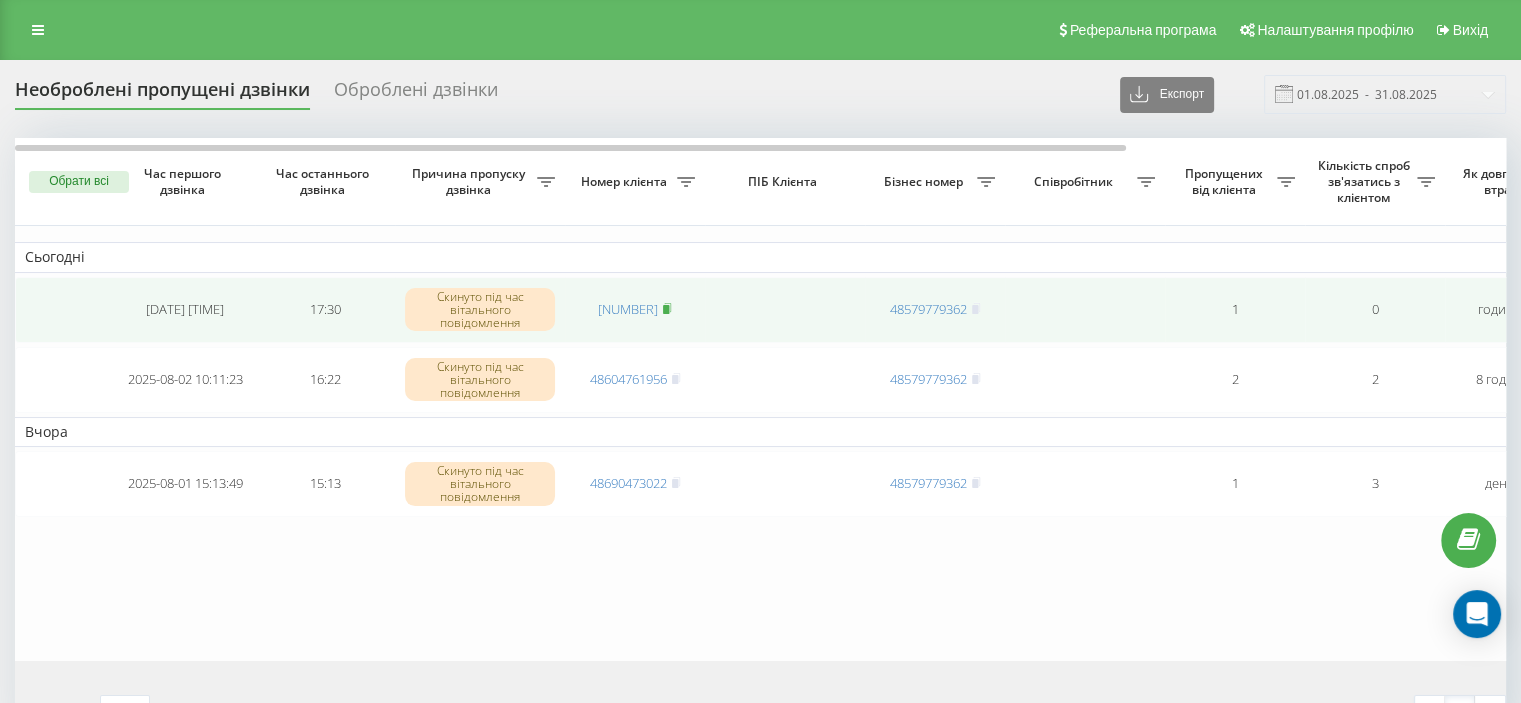 click 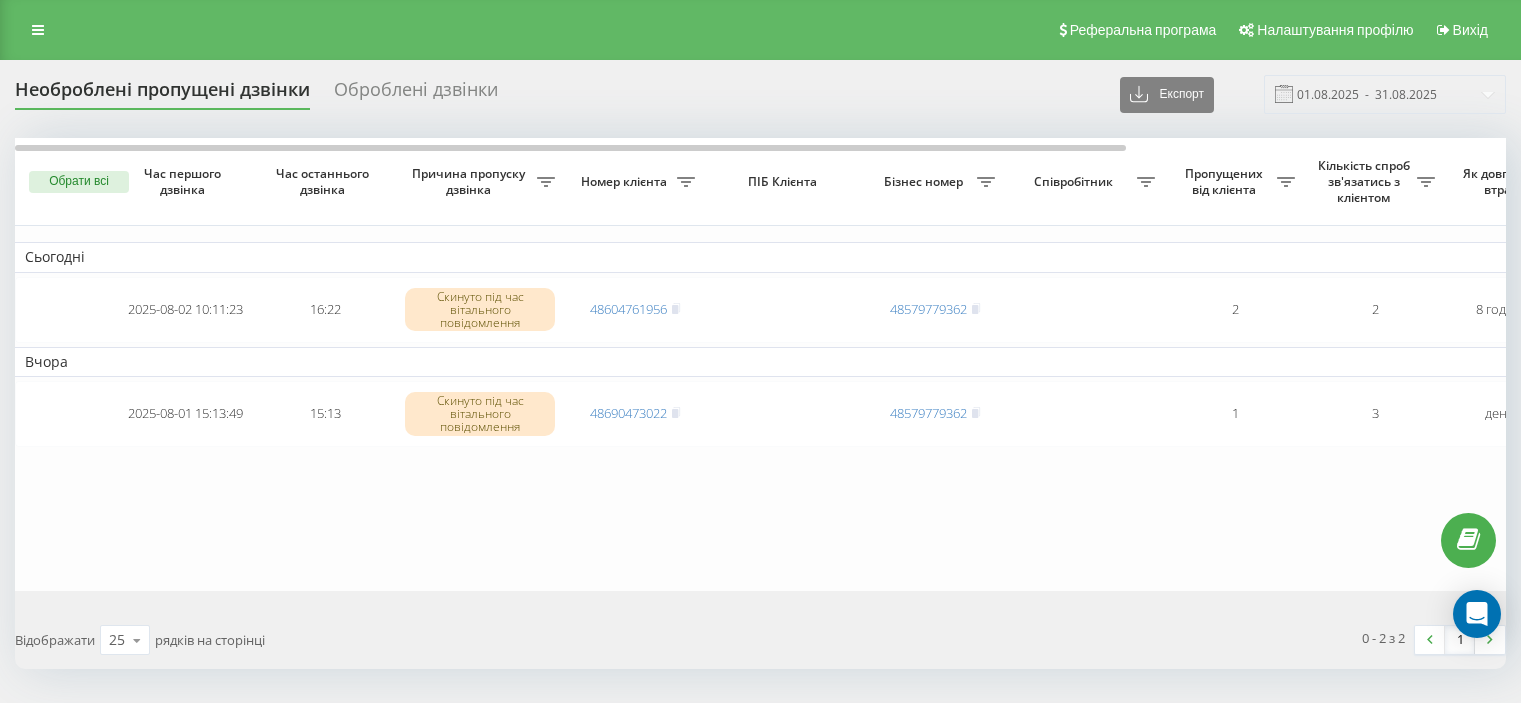 scroll, scrollTop: 0, scrollLeft: 0, axis: both 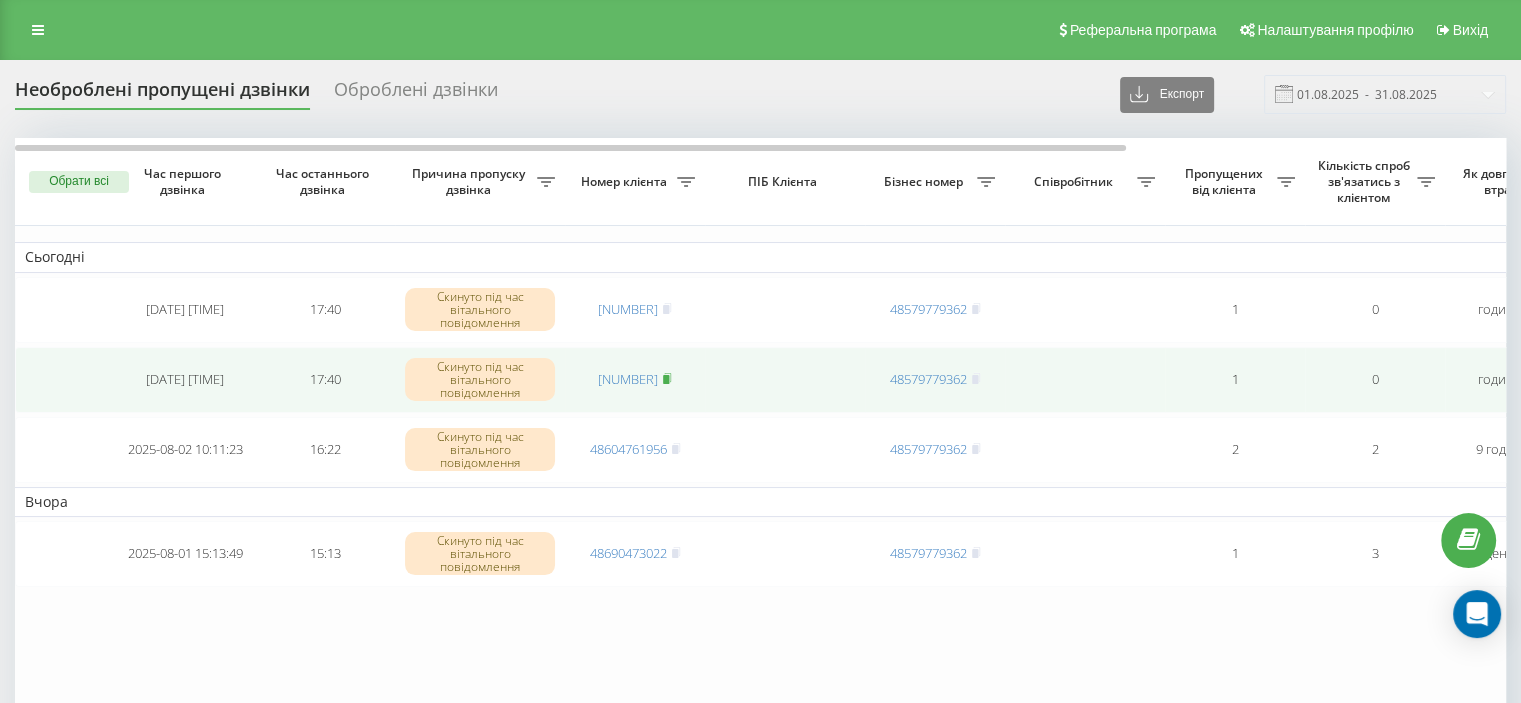 click 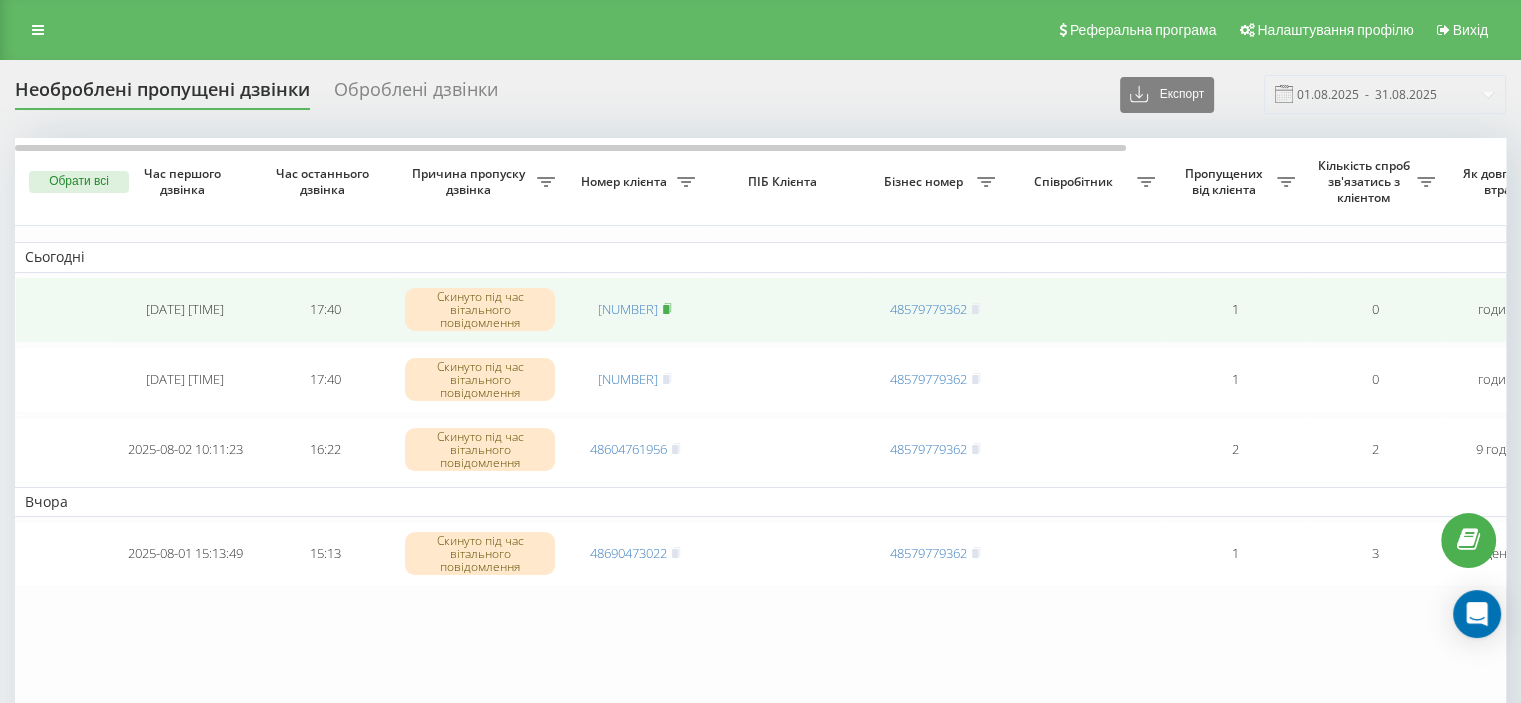 click 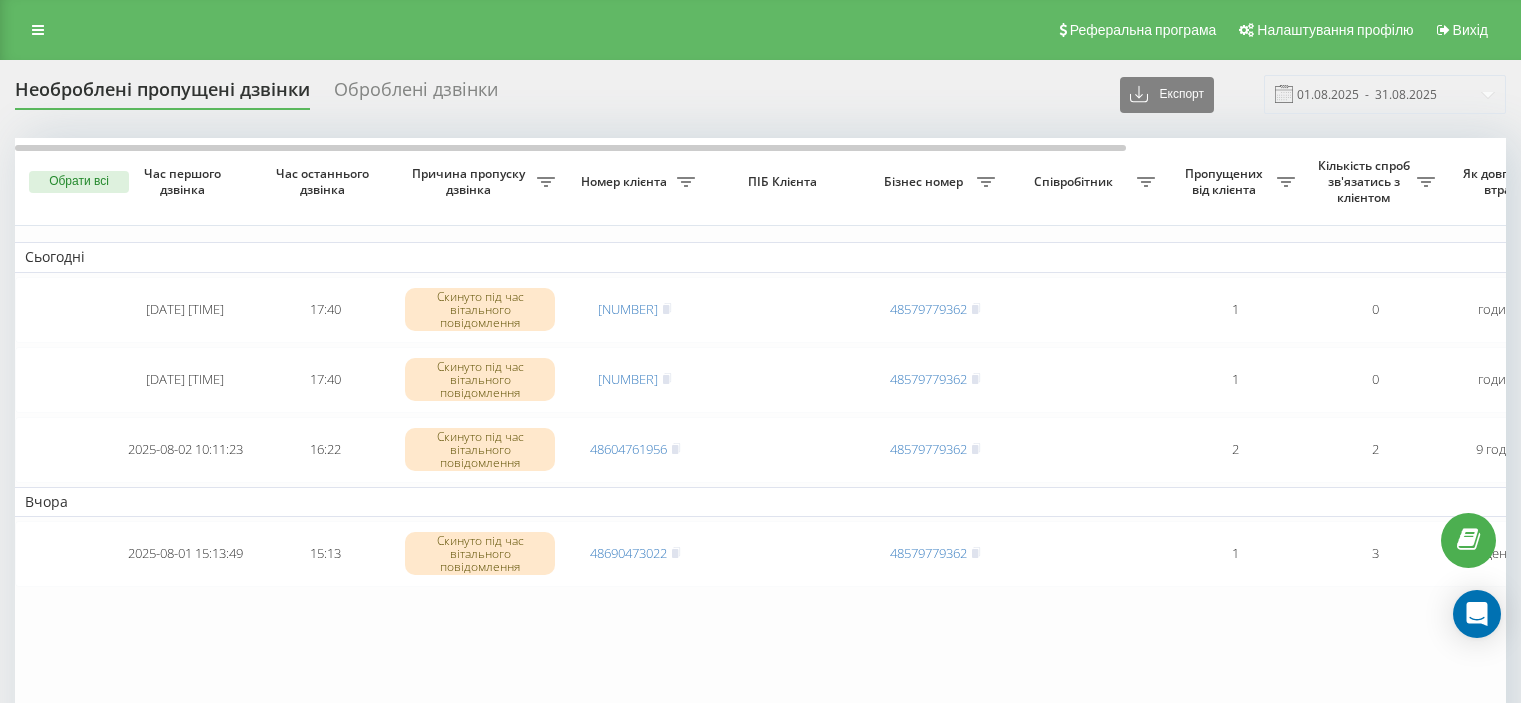 scroll, scrollTop: 0, scrollLeft: 0, axis: both 